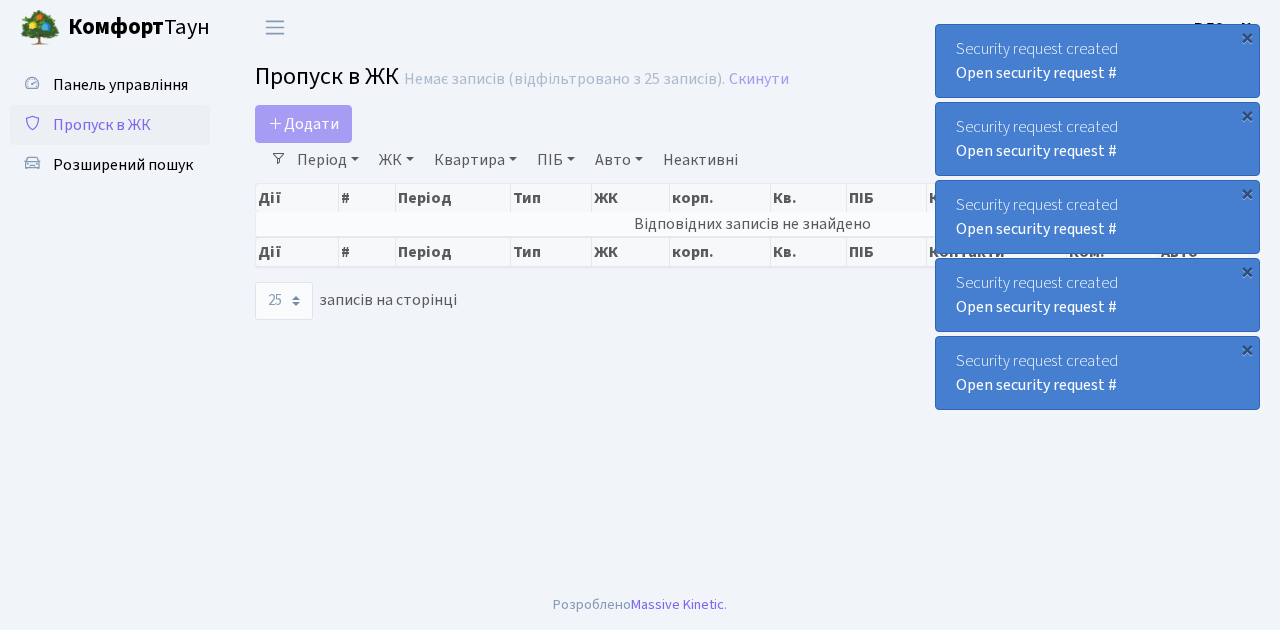 select on "25" 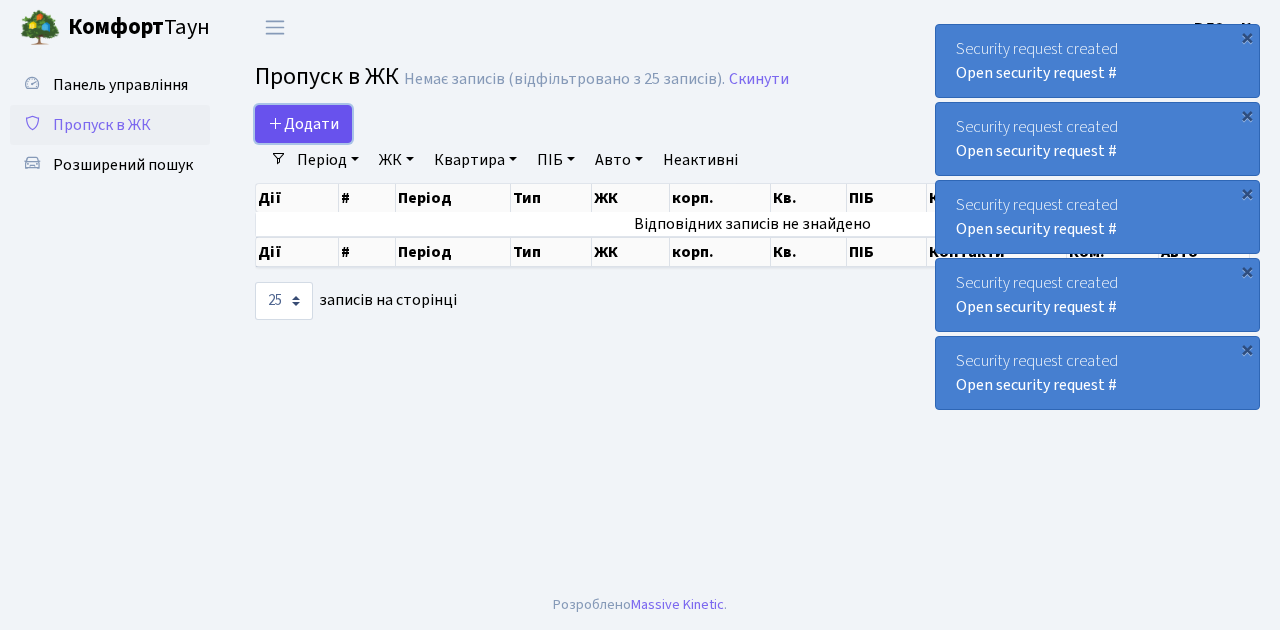 click on "Додати" at bounding box center (303, 124) 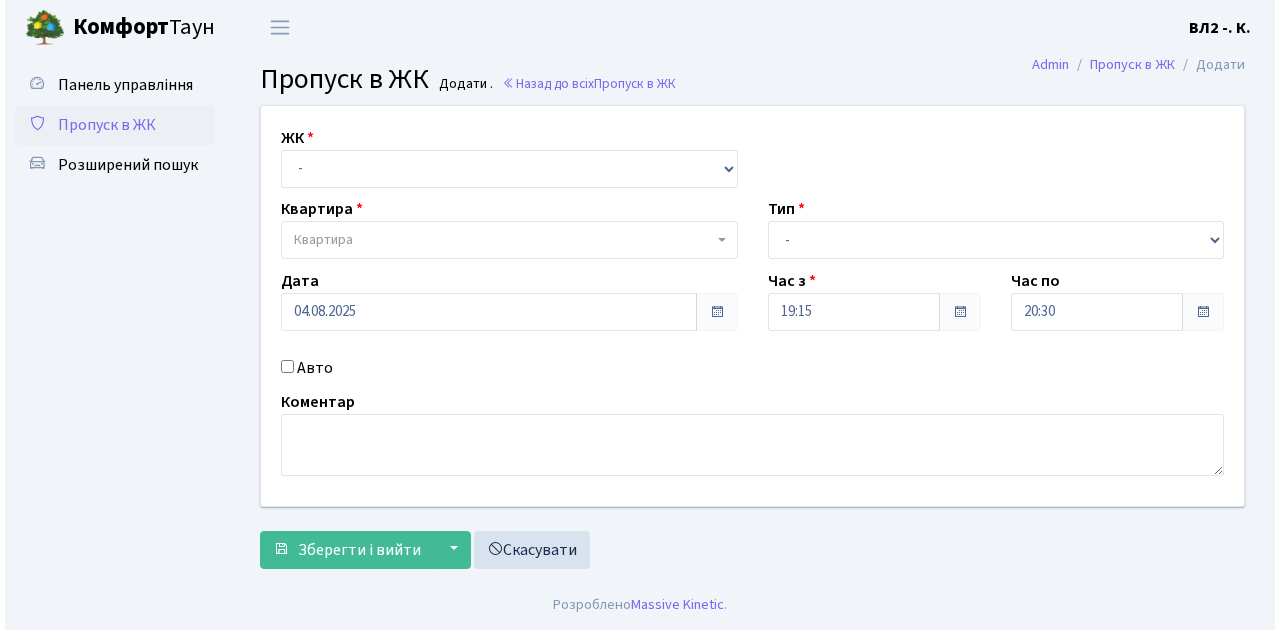 scroll, scrollTop: 0, scrollLeft: 0, axis: both 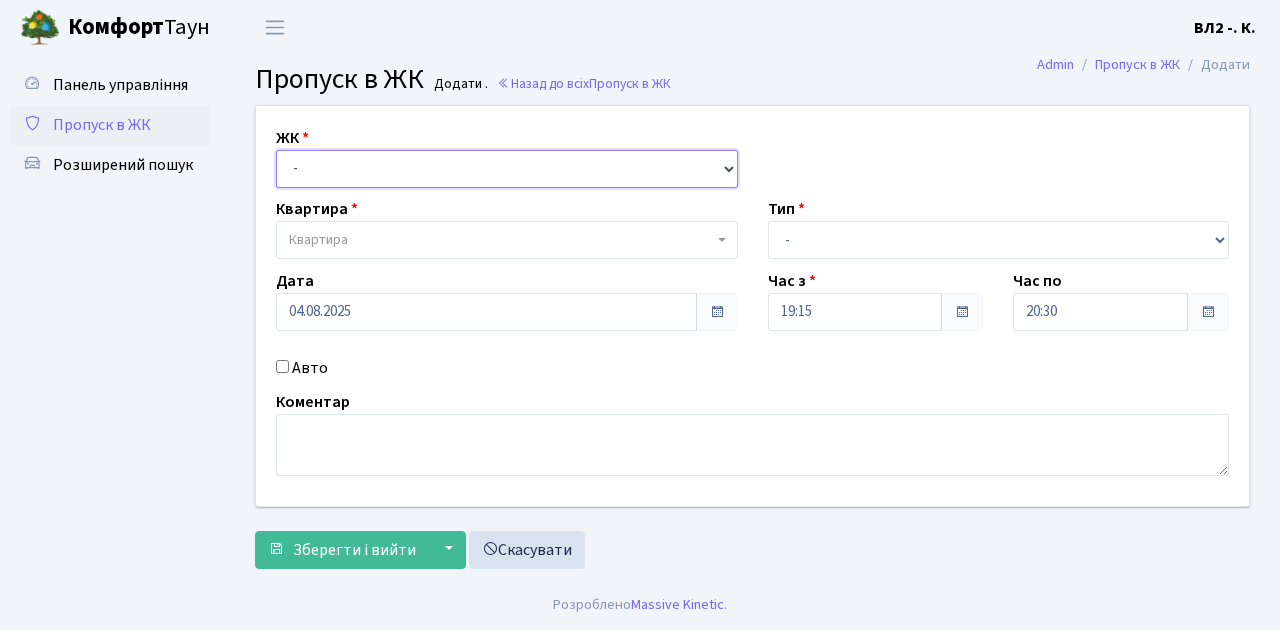 click on "-
ВЛ1, [STREET_NAME] [STREET_TYPE], [HOUSE_NUMBER]/[APARTMENT_NUMBER]
ВЛ2, [STREET_NAME] [STREET_TYPE], [HOUSE_NUMBER]
ВЛ3, [STREET_TYPE][STREET_NAME], [HOUSE_NUMBER]/[APARTMENT_NUMBER]" at bounding box center (507, 169) 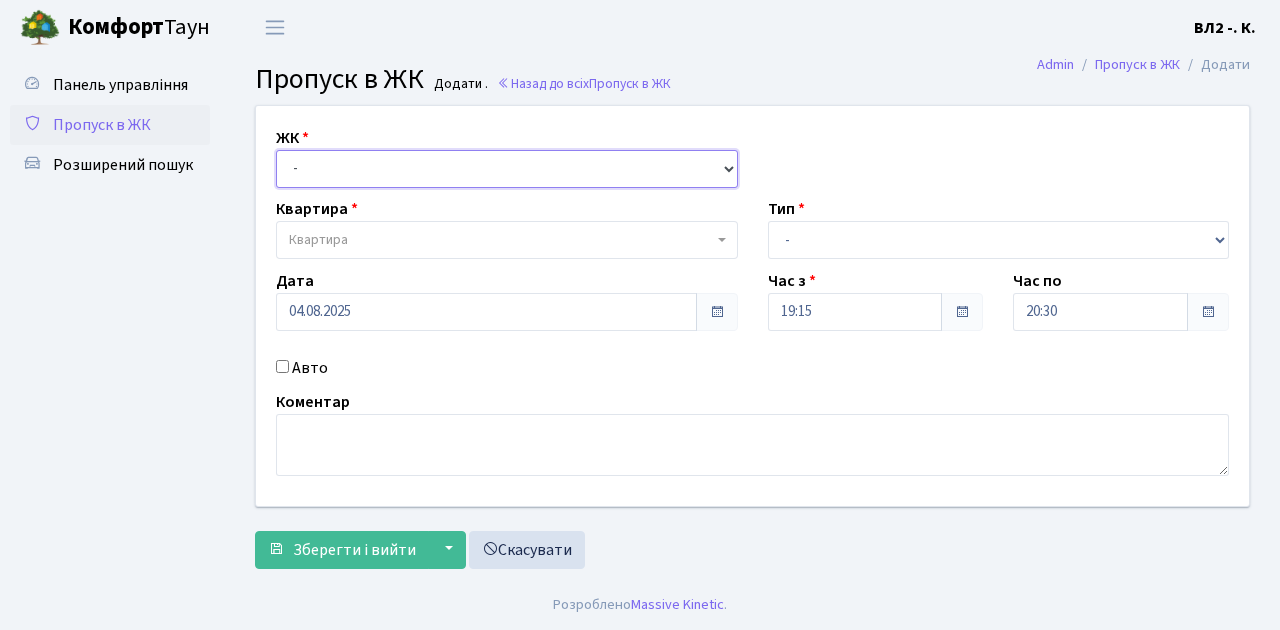 select on "317" 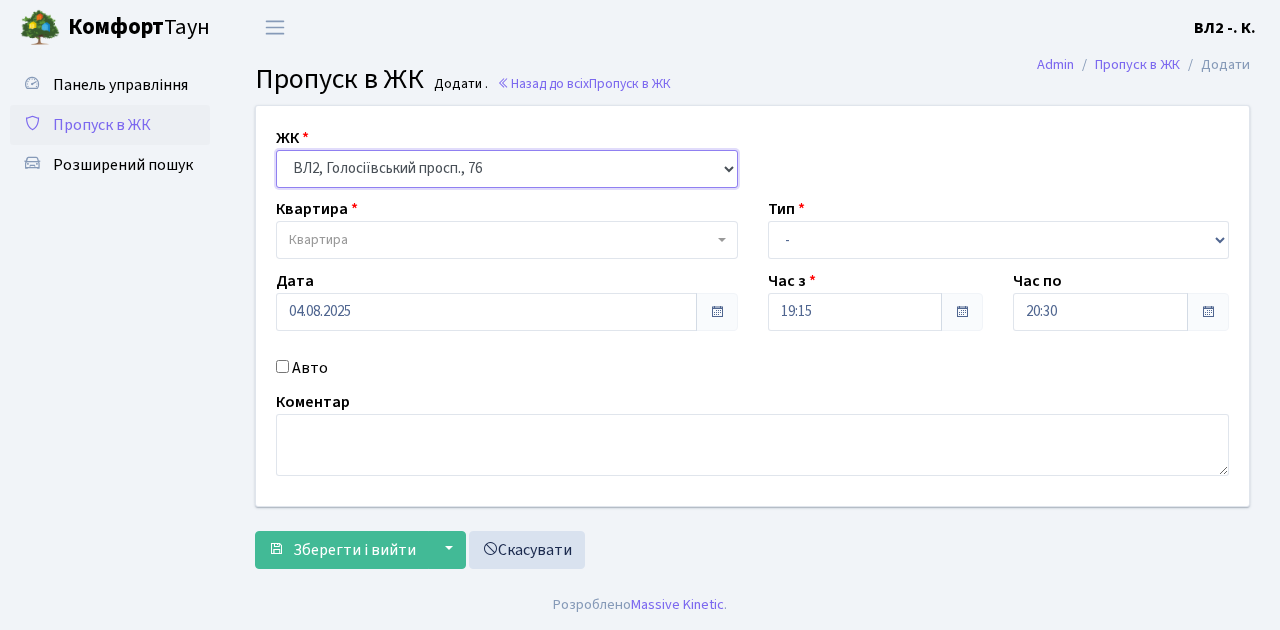 click on "-
ВЛ1, [STREET_NAME] [STREET_TYPE], [HOUSE_NUMBER]/[APARTMENT_NUMBER]
ВЛ2, [STREET_NAME] [STREET_TYPE], [HOUSE_NUMBER]
ВЛ3, [STREET_TYPE][STREET_NAME], [HOUSE_NUMBER]/[APARTMENT_NUMBER]" at bounding box center (507, 169) 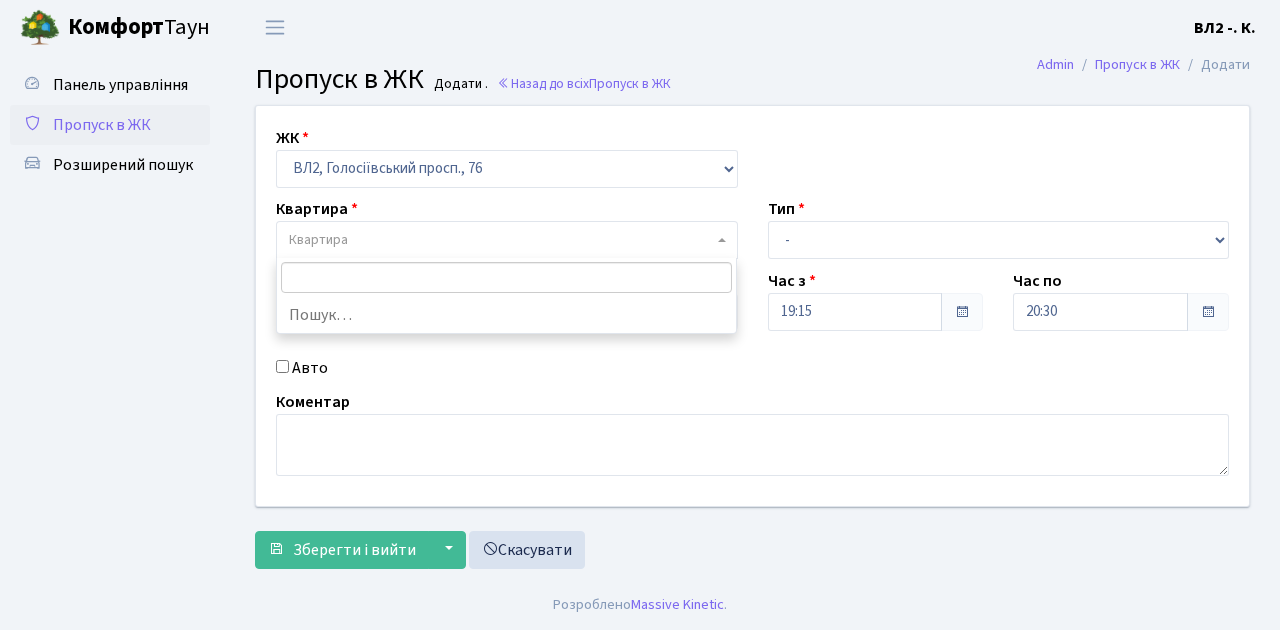 click on "Квартира" at bounding box center [507, 240] 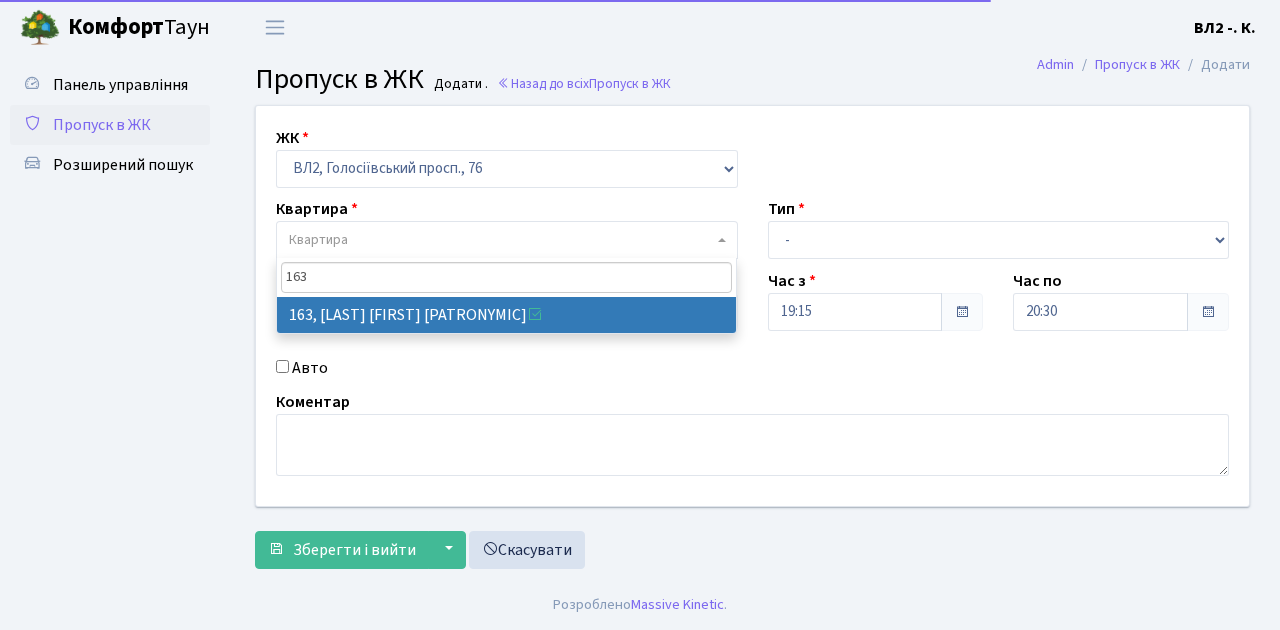 type on "163" 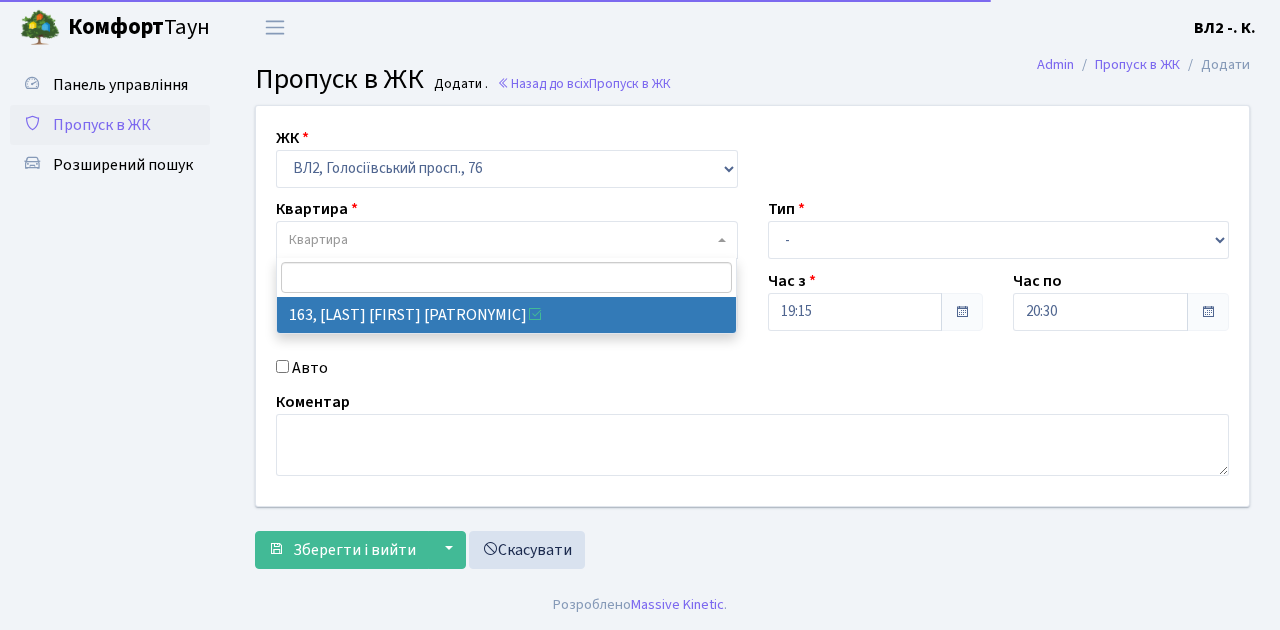 select on "38425" 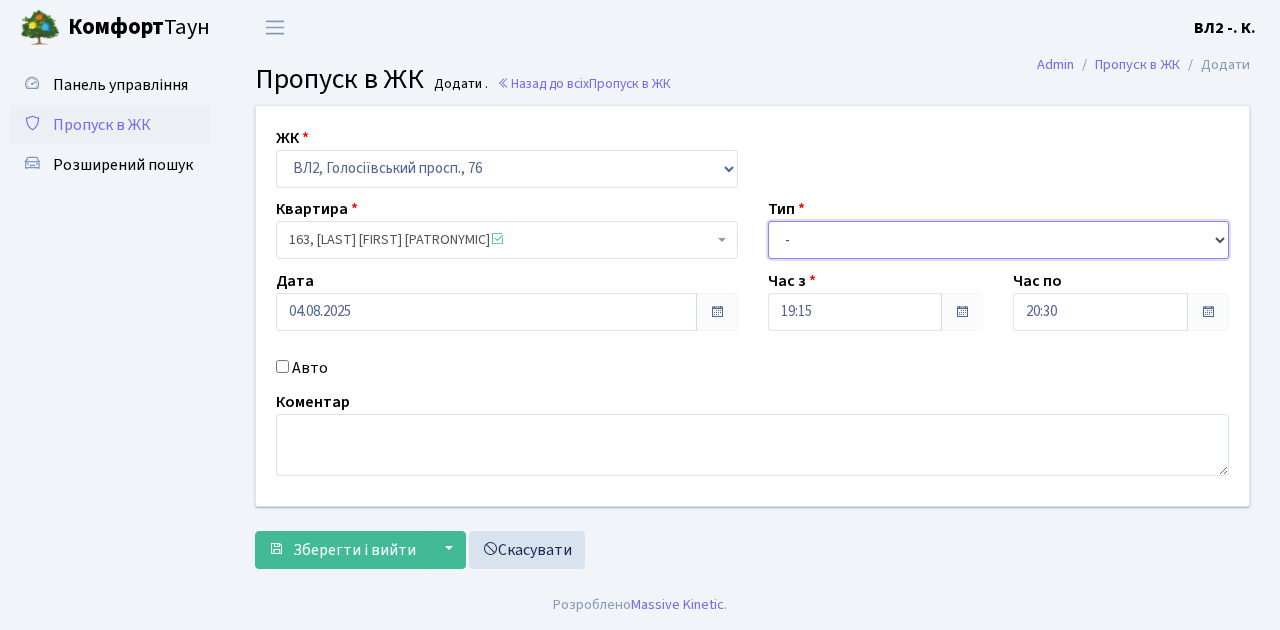click on "-
Доставка
Таксі
Гості
Сервіс" at bounding box center [999, 240] 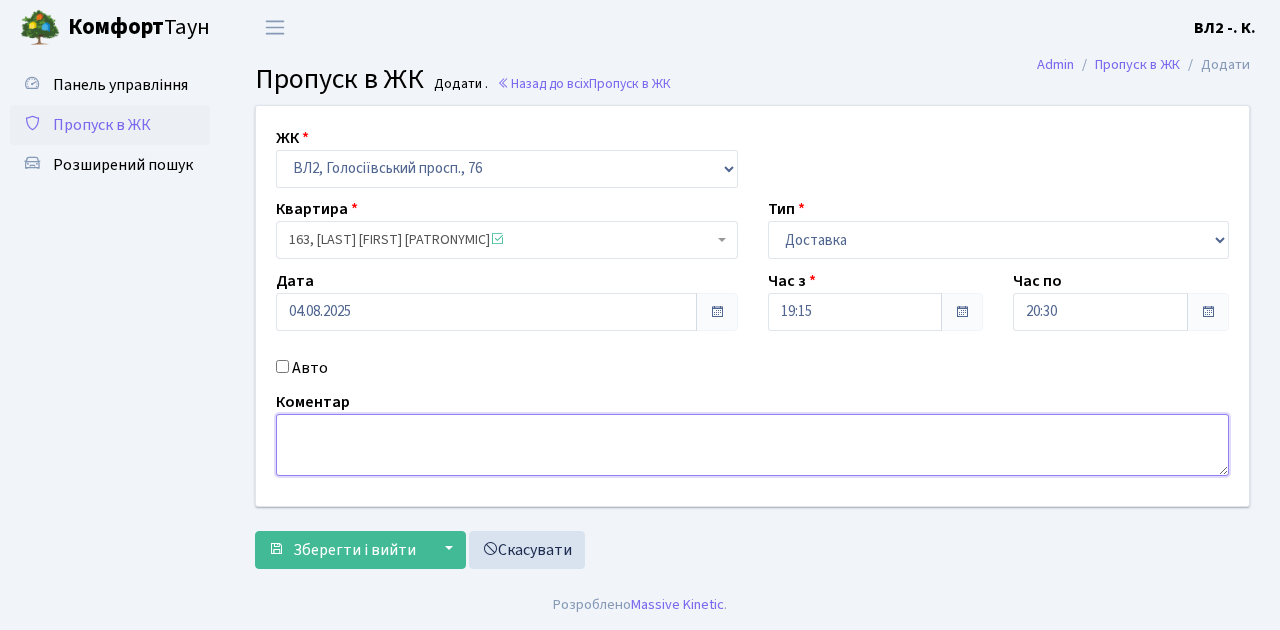 click at bounding box center (752, 445) 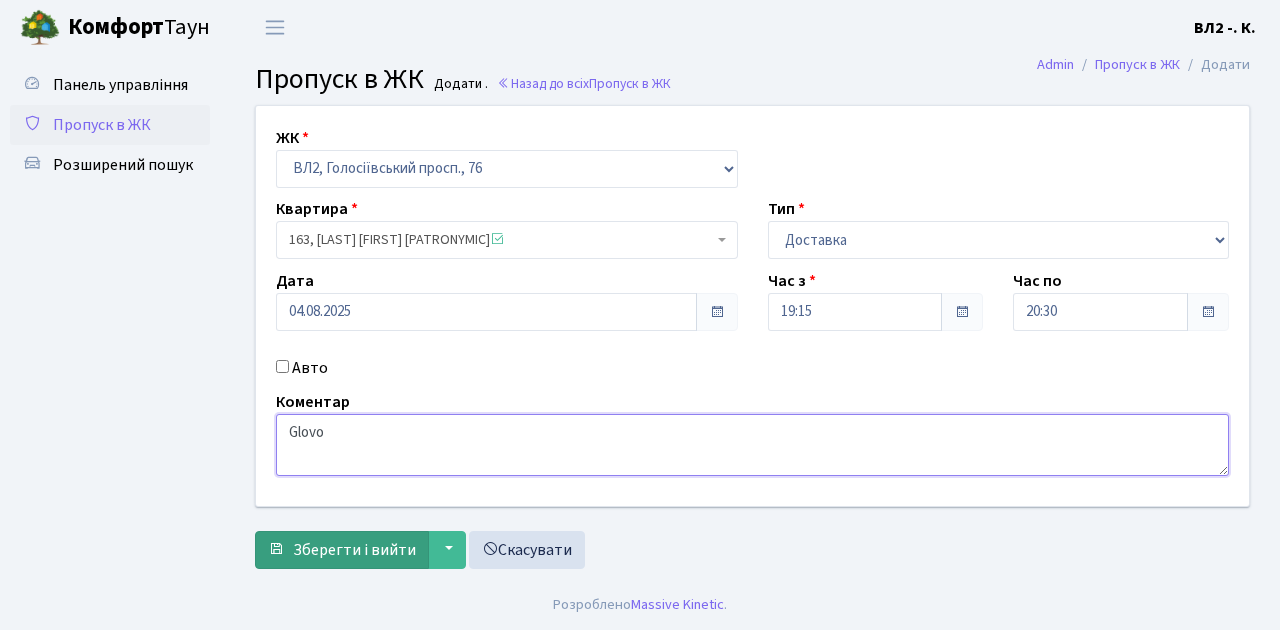 type on "Glovo" 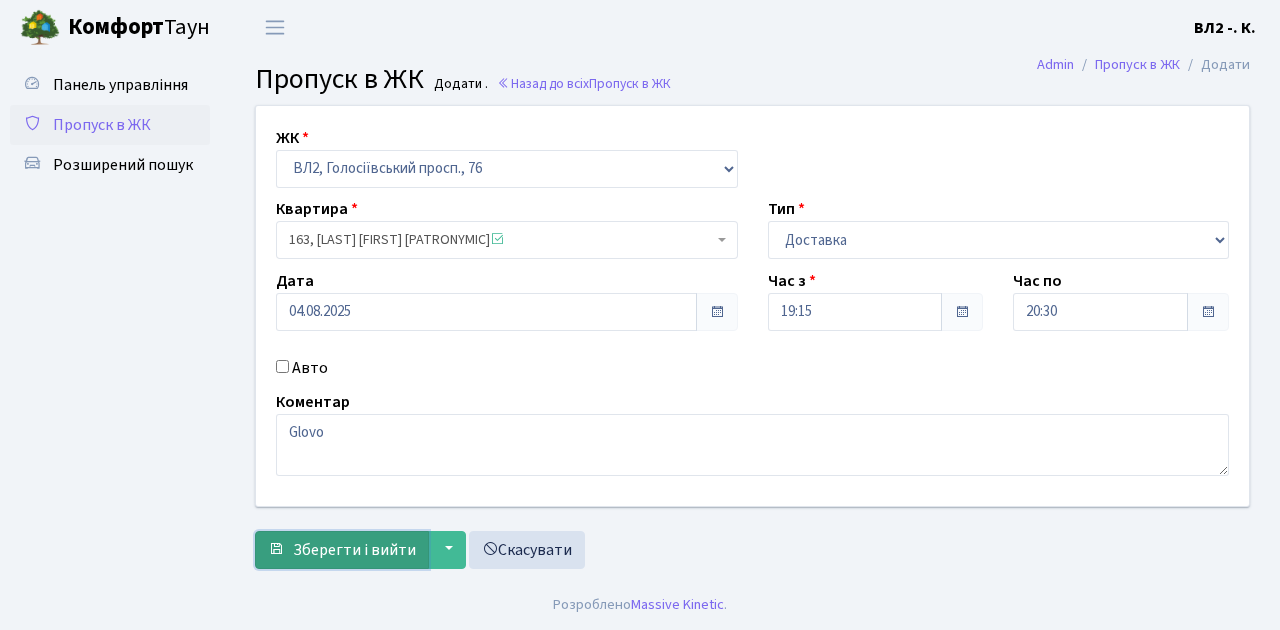 click on "Зберегти і вийти" at bounding box center (354, 550) 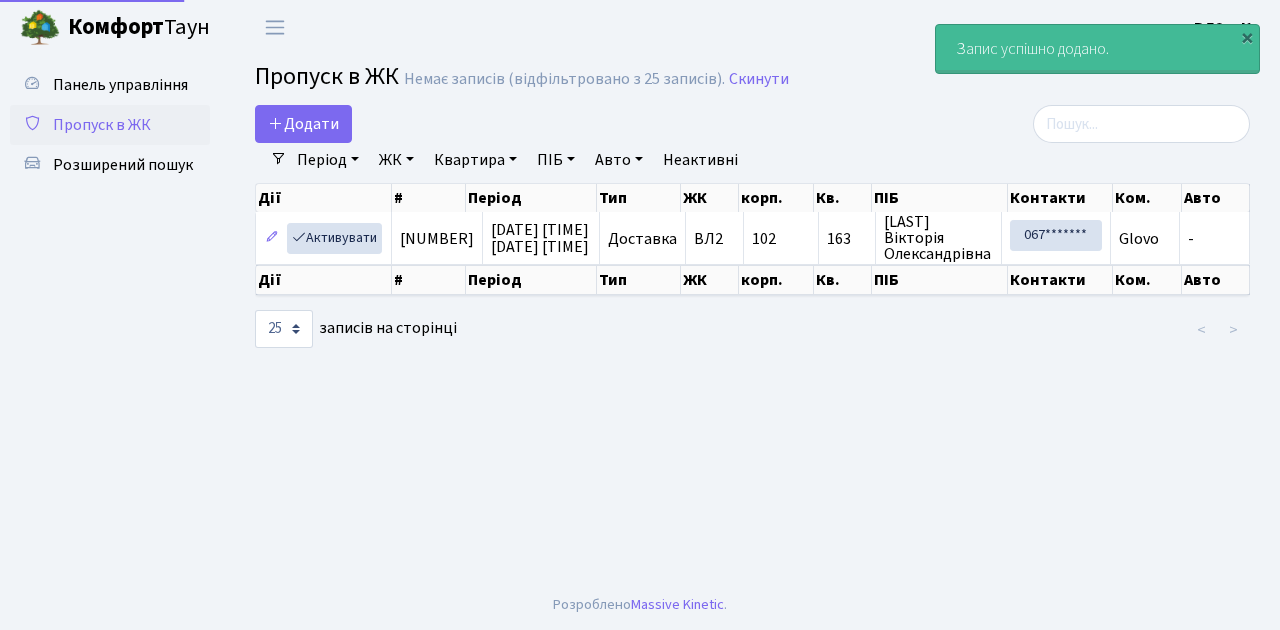 select on "25" 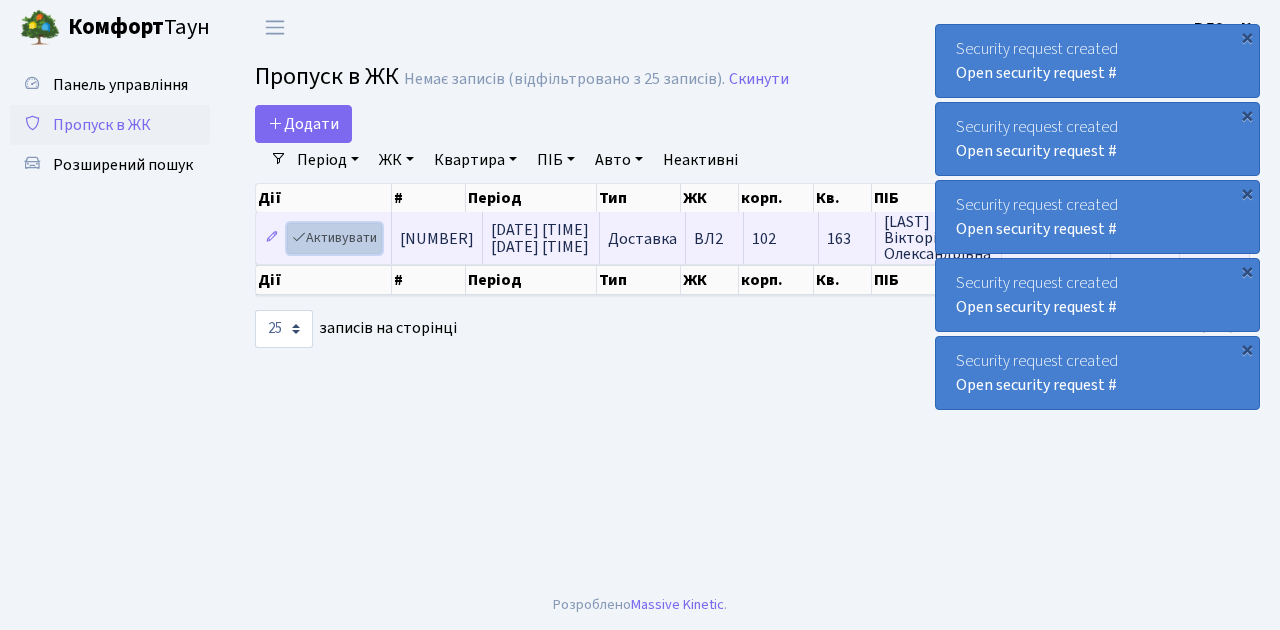 click on "Активувати" at bounding box center [334, 238] 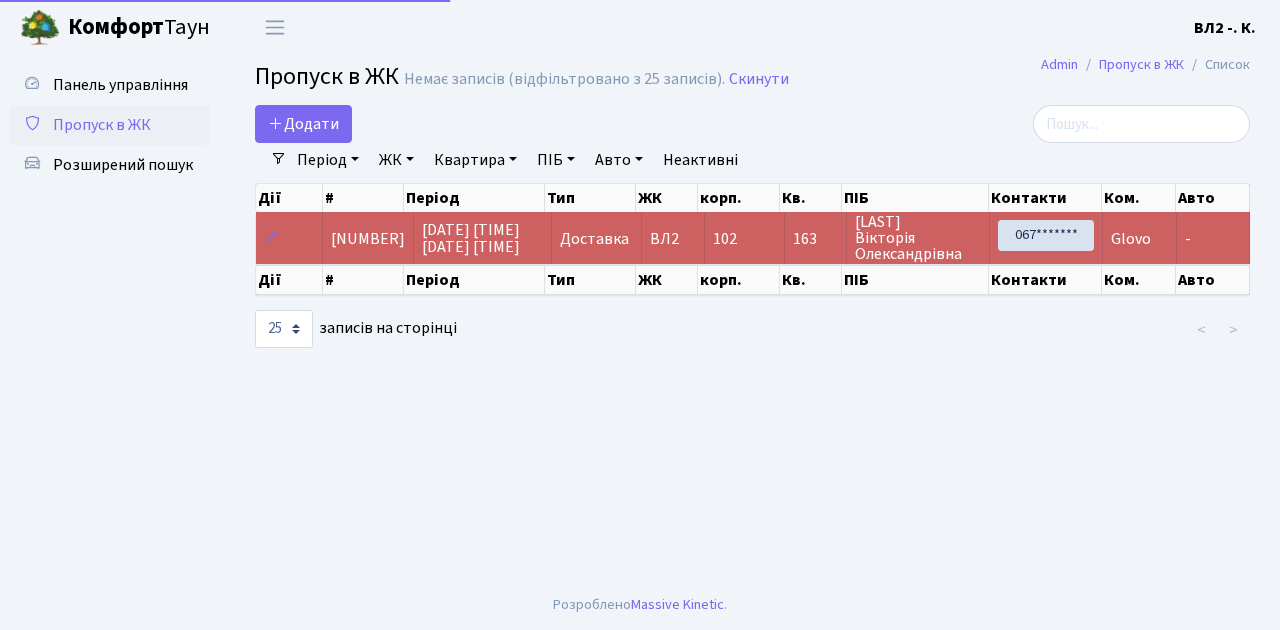 select on "25" 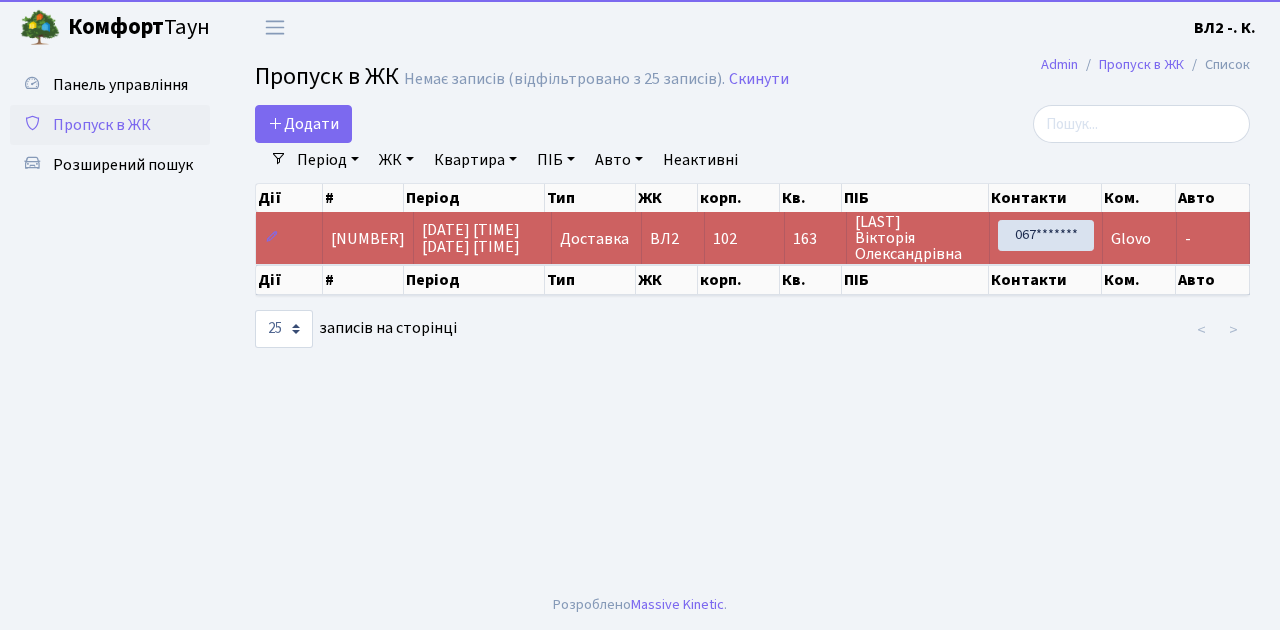 click on "Пропуск в ЖК" at bounding box center [102, 125] 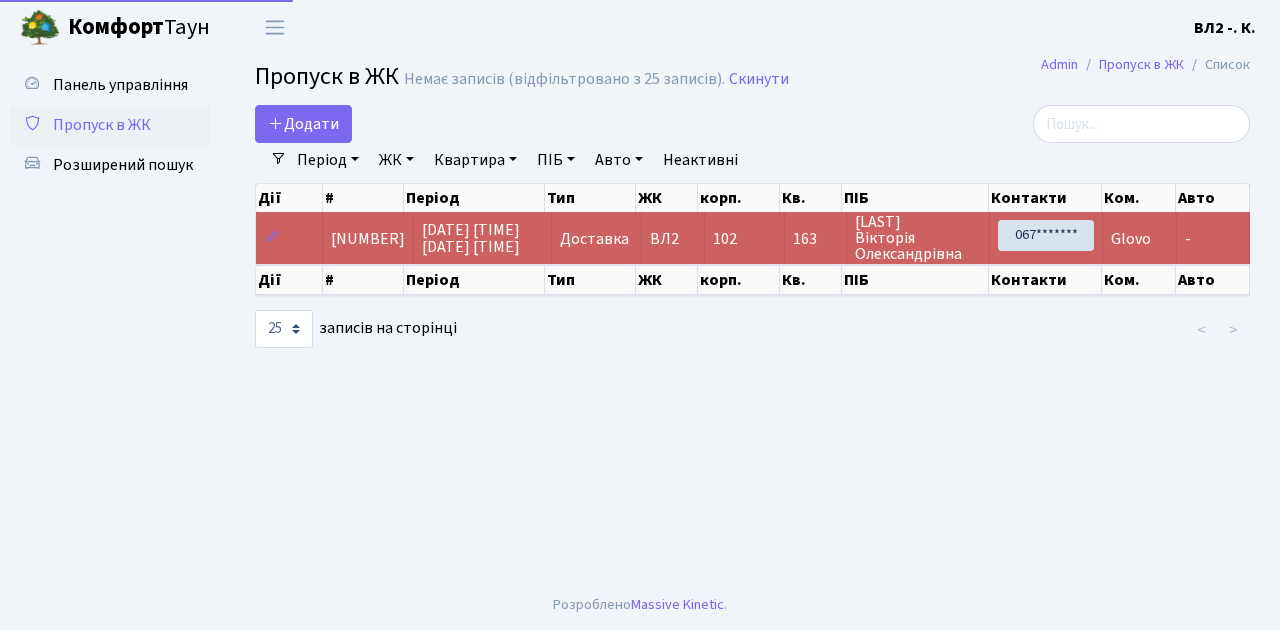 select on "25" 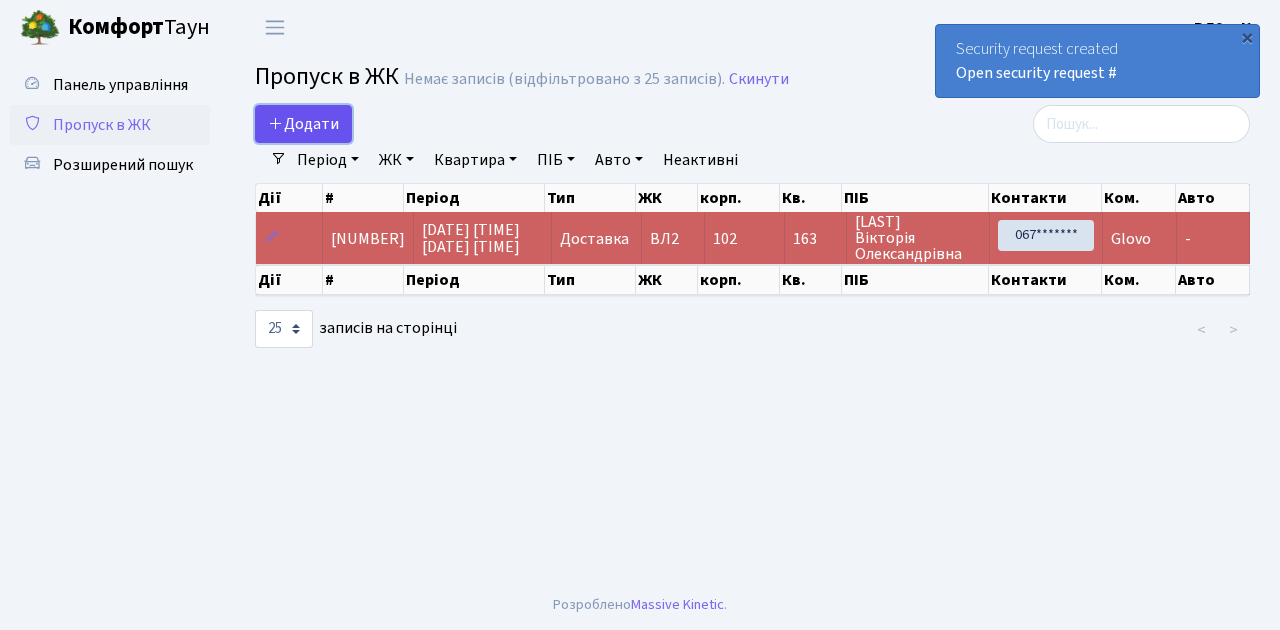 click on "Додати" at bounding box center (303, 124) 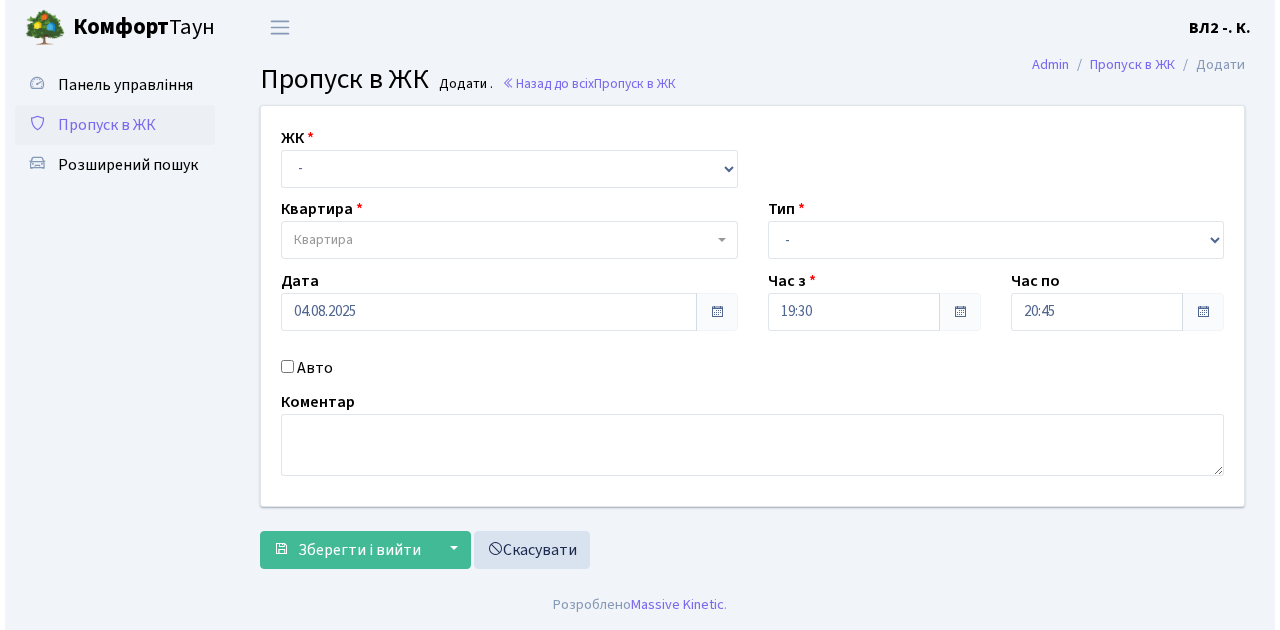 scroll, scrollTop: 0, scrollLeft: 0, axis: both 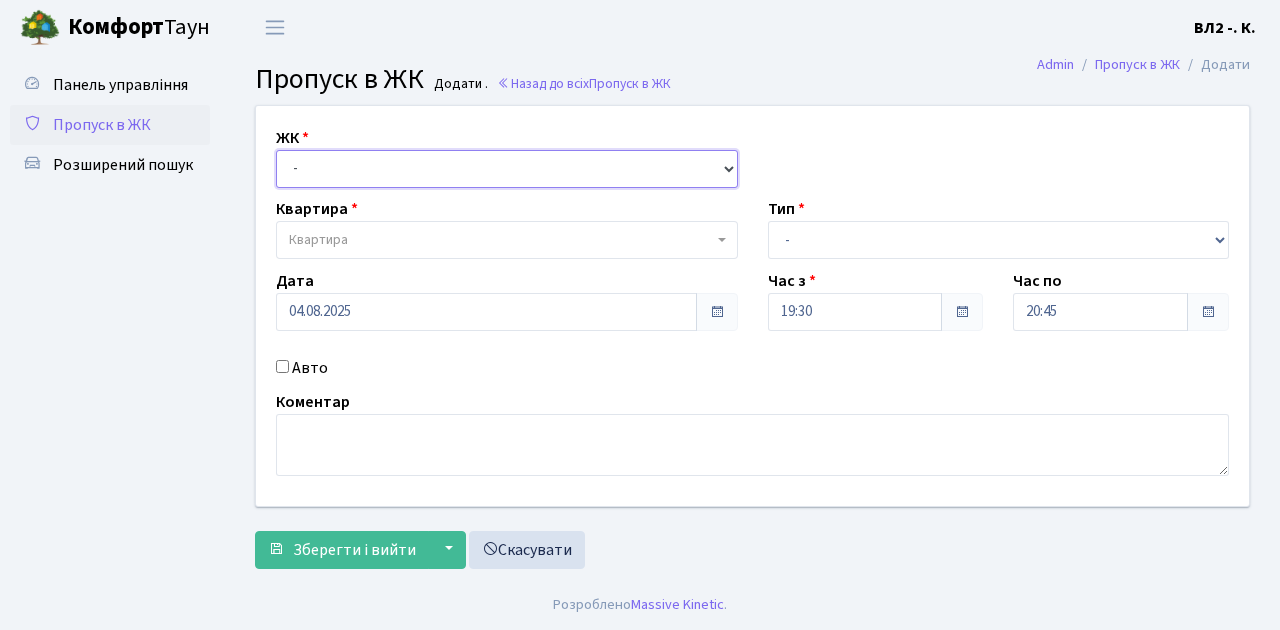 click on "-
[STREET_TYPE], [STREET_NAME], [HOUSE_NUMBER]/[APARTMENT_NUMBER]
[STREET_TYPE], [STREET_NAME], [HOUSE_NUMBER]
[STREET_TYPE][STREET_NAME], [HOUSE_NUMBER]/[APARTMENT_NUMBER]" at bounding box center [507, 169] 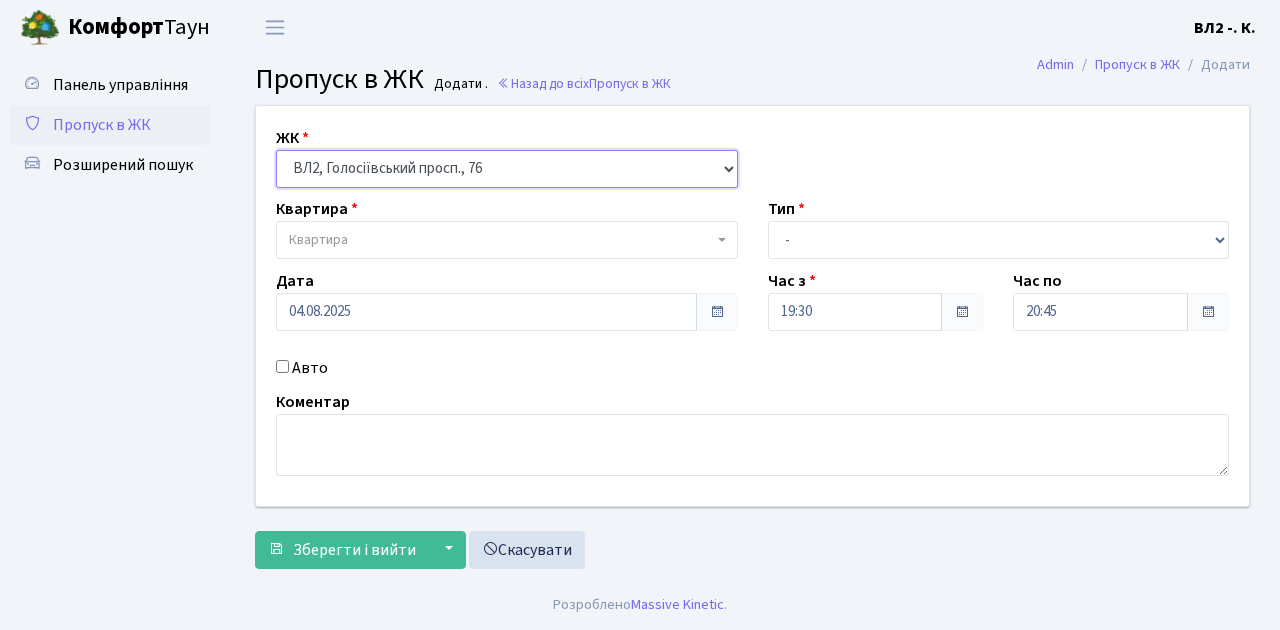 click on "-
[STREET_TYPE], [STREET_NAME], [HOUSE_NUMBER]/[APARTMENT_NUMBER]
[STREET_TYPE], [STREET_NAME], [HOUSE_NUMBER]
[STREET_TYPE][STREET_NAME], [HOUSE_NUMBER]/[APARTMENT_NUMBER]" at bounding box center [507, 169] 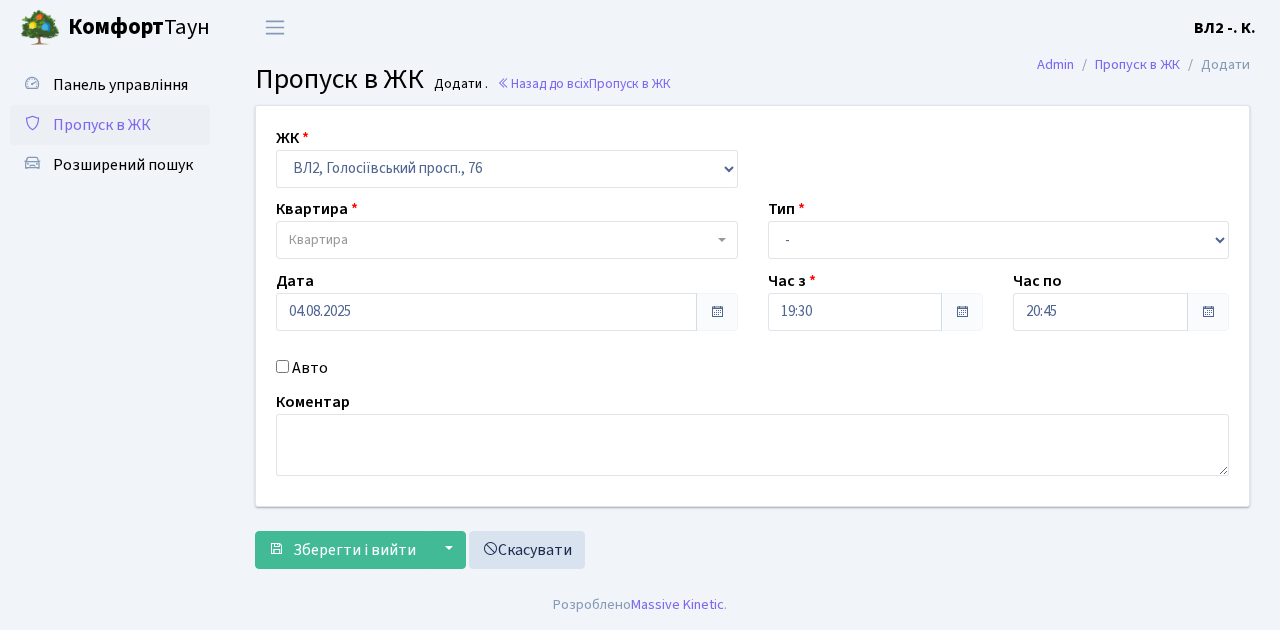 click on "Квартира" at bounding box center (501, 240) 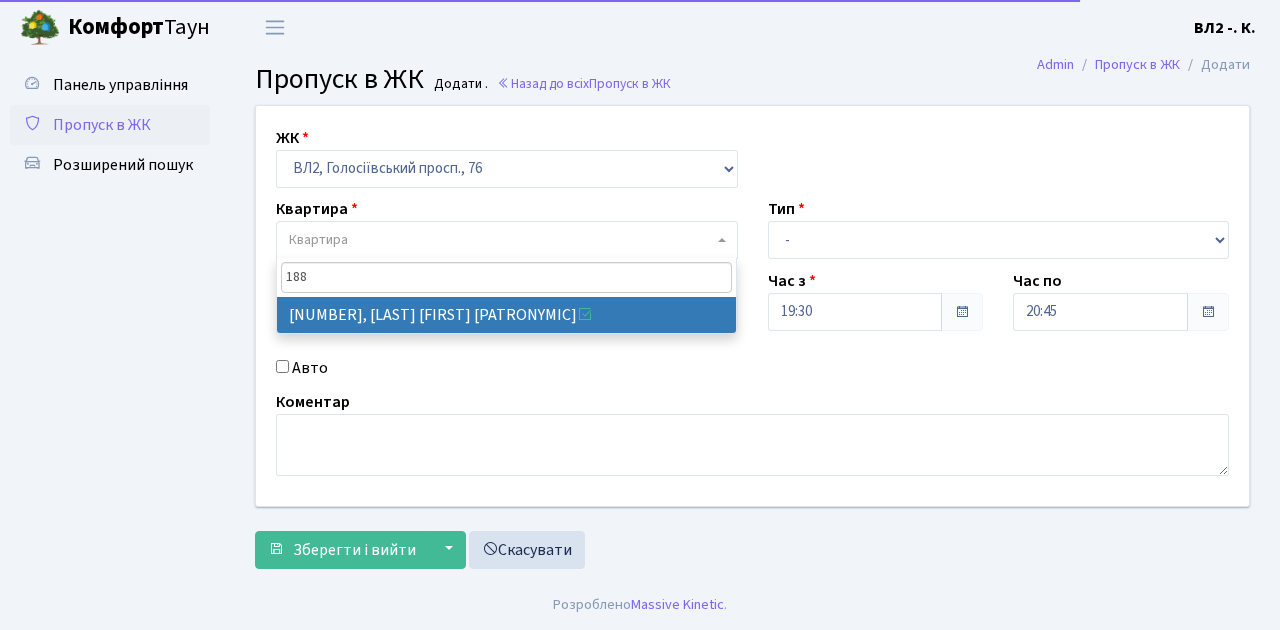 type on "188" 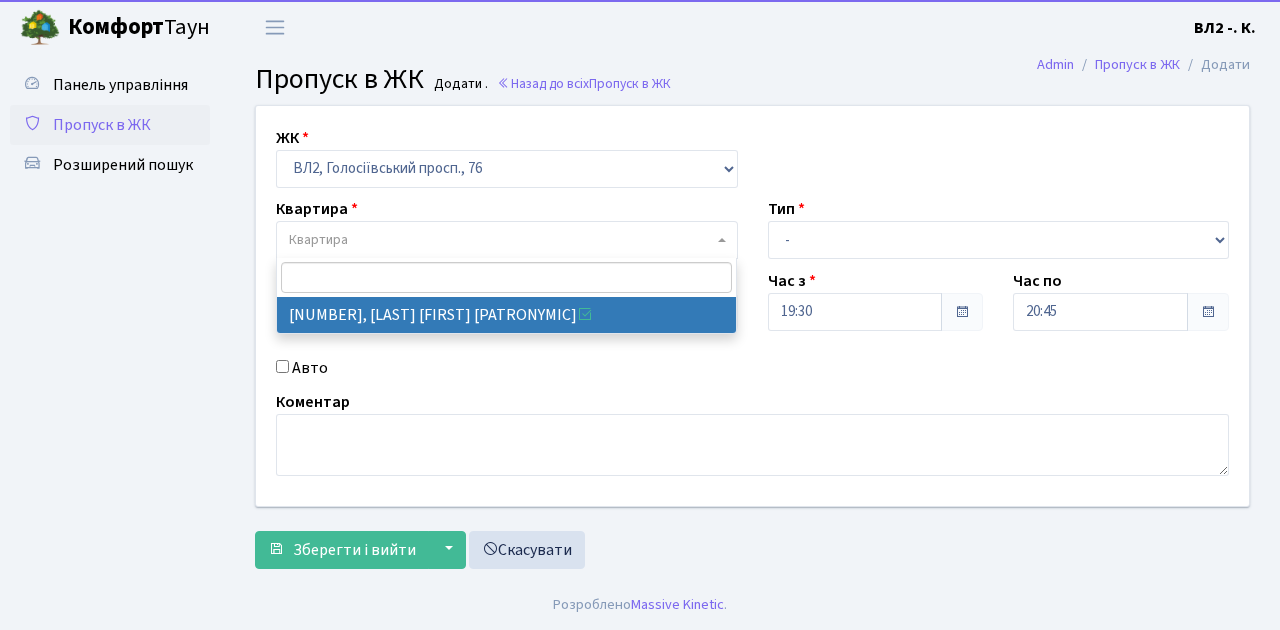 select on "40000" 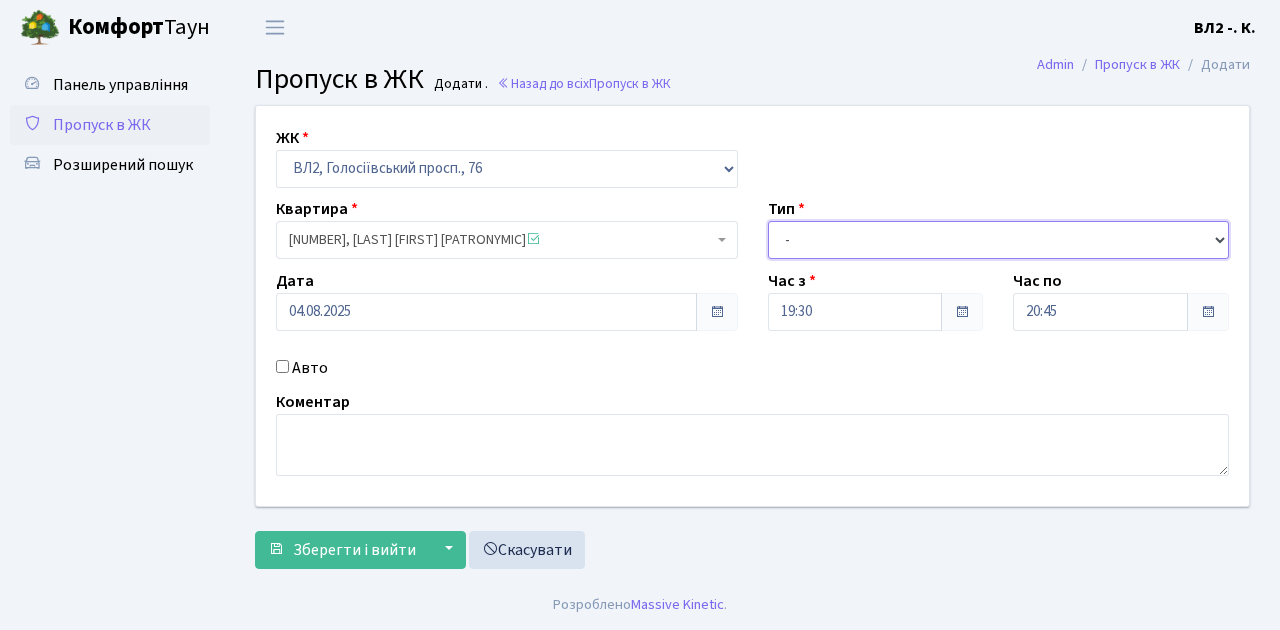 click on "-
Доставка
Таксі
Гості
Сервіс" at bounding box center (999, 240) 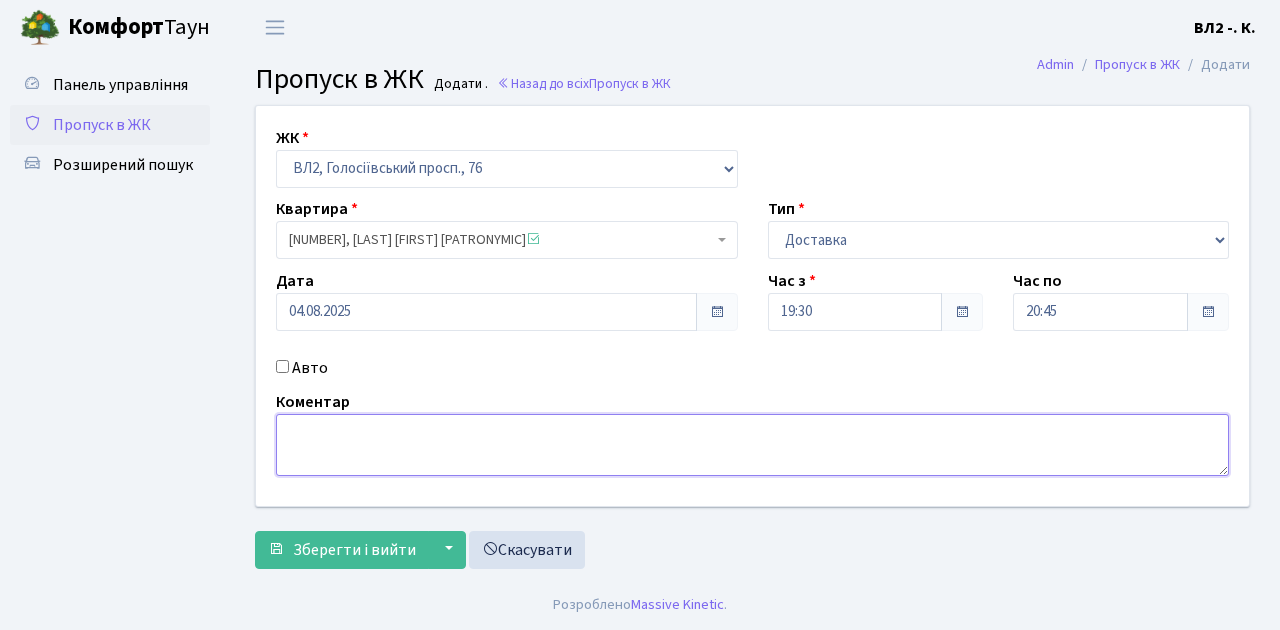click at bounding box center [752, 445] 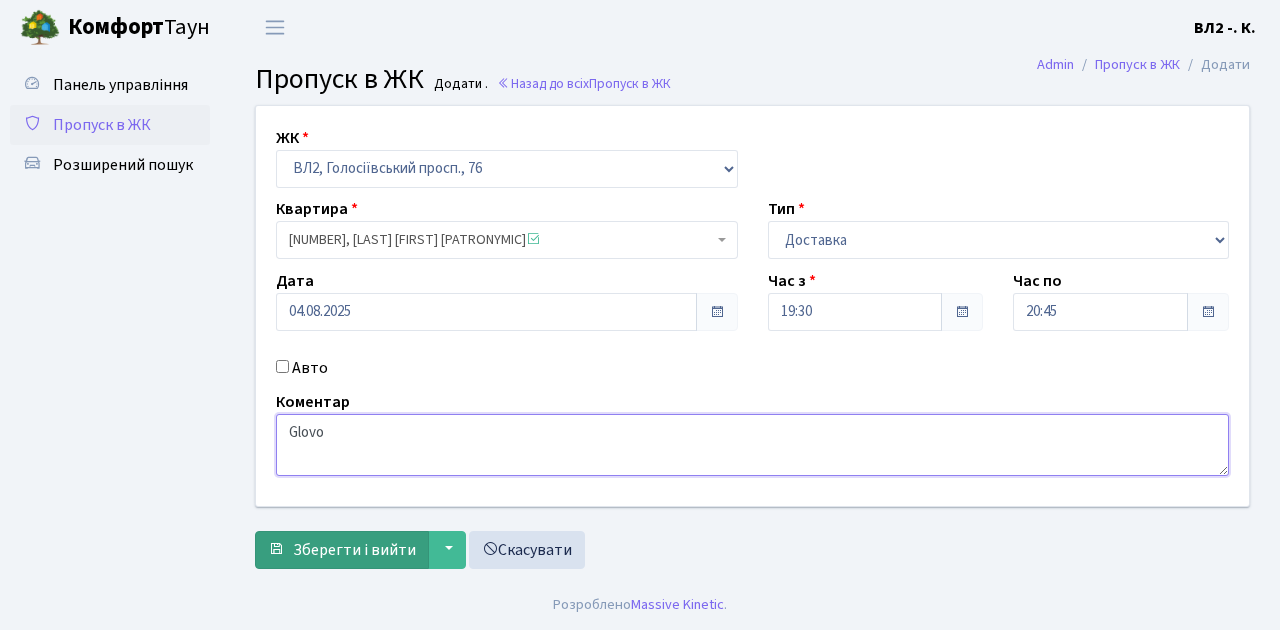 type on "Glovo" 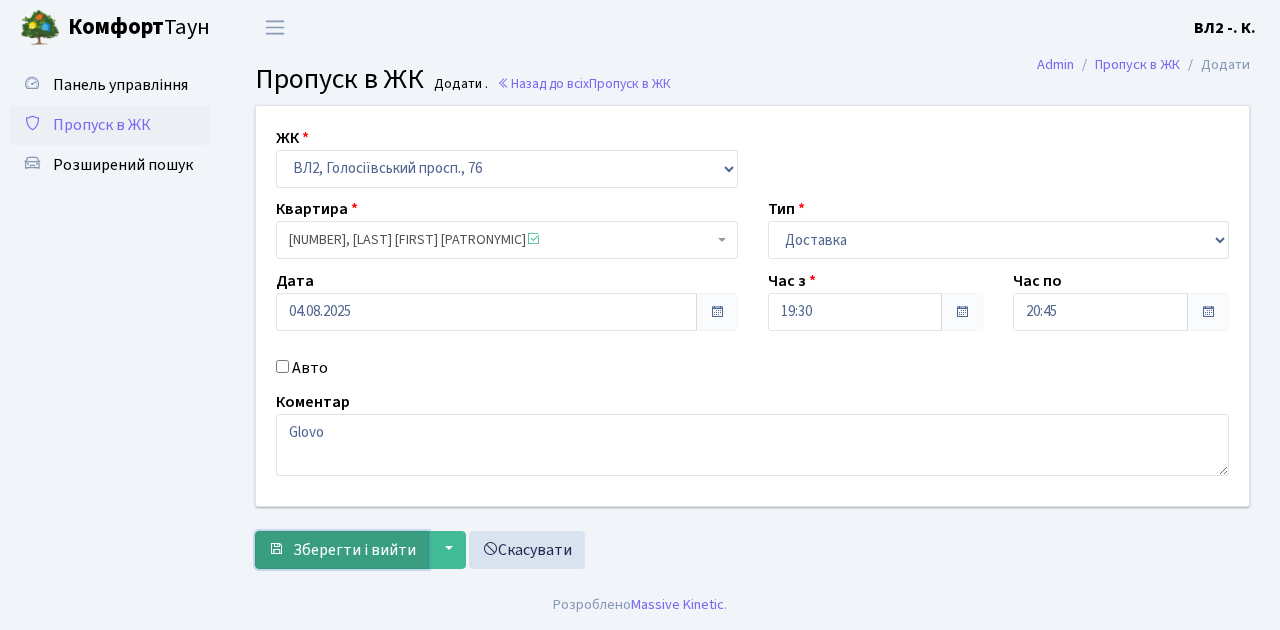 click on "Зберегти і вийти" at bounding box center [342, 550] 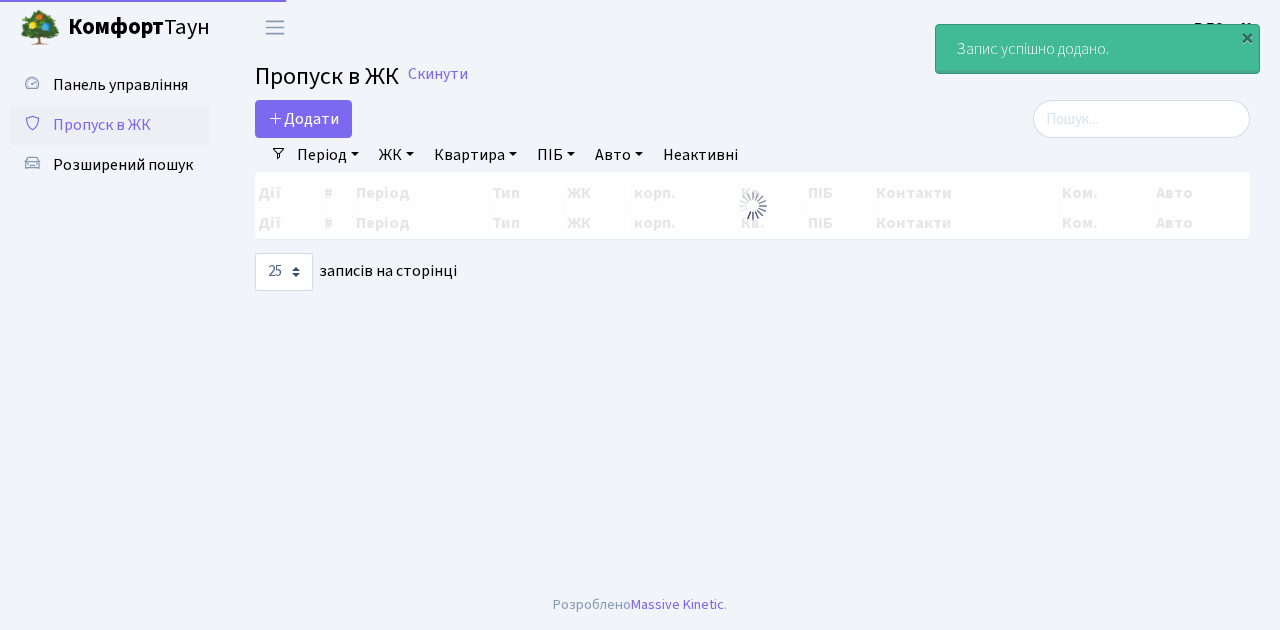 select on "25" 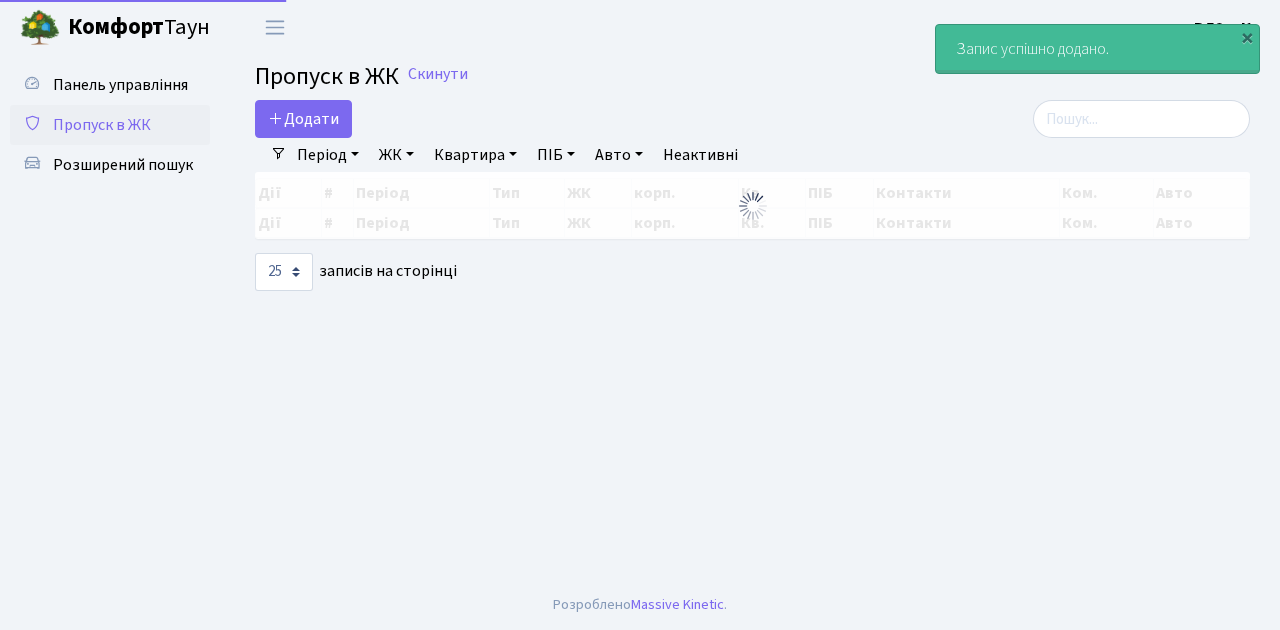 scroll, scrollTop: 0, scrollLeft: 0, axis: both 